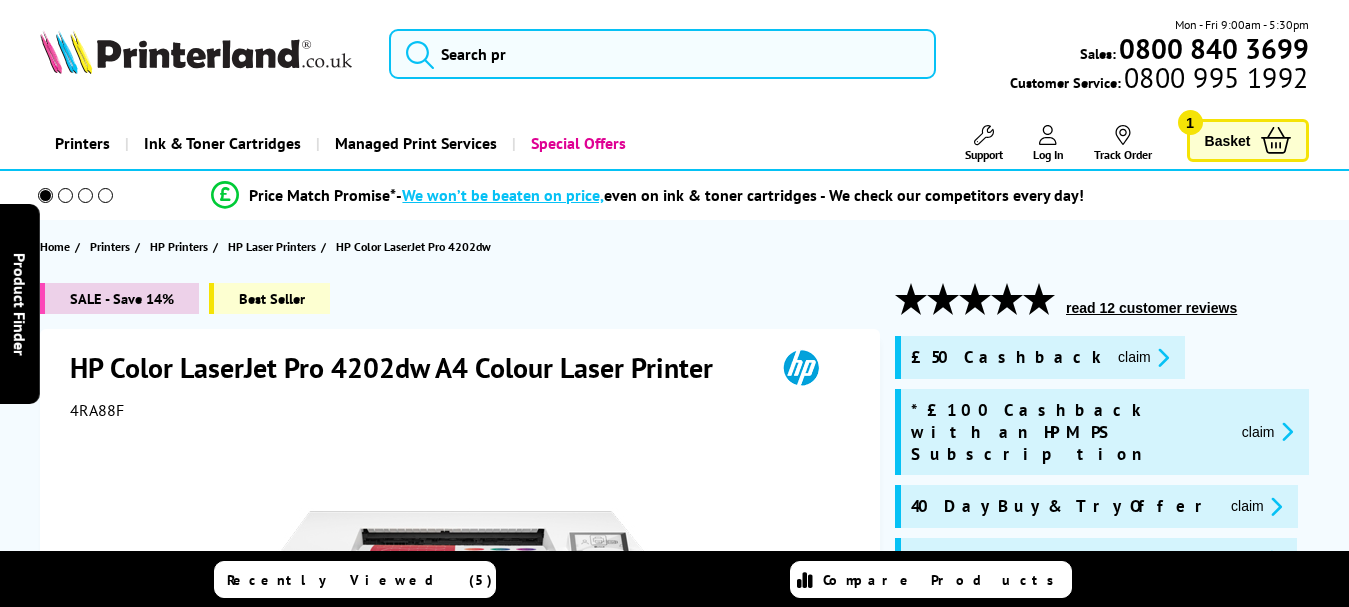 scroll, scrollTop: 0, scrollLeft: 0, axis: both 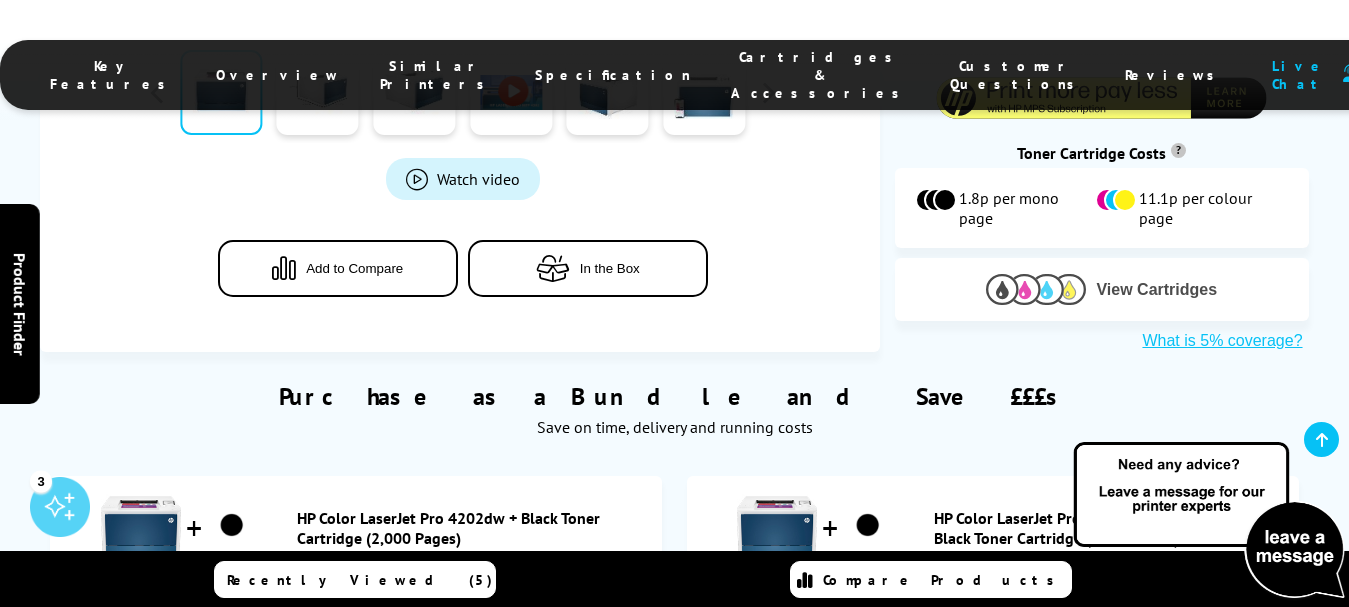 click on "View Cartridges" at bounding box center (1156, 290) 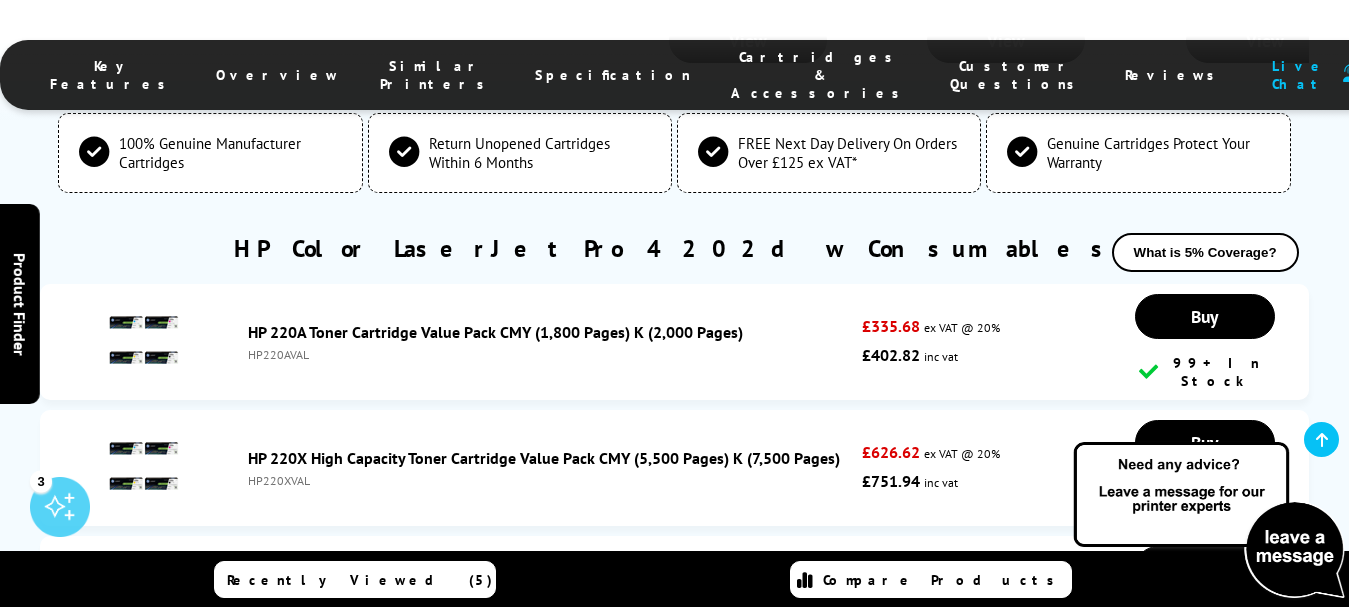 scroll, scrollTop: 8045, scrollLeft: 0, axis: vertical 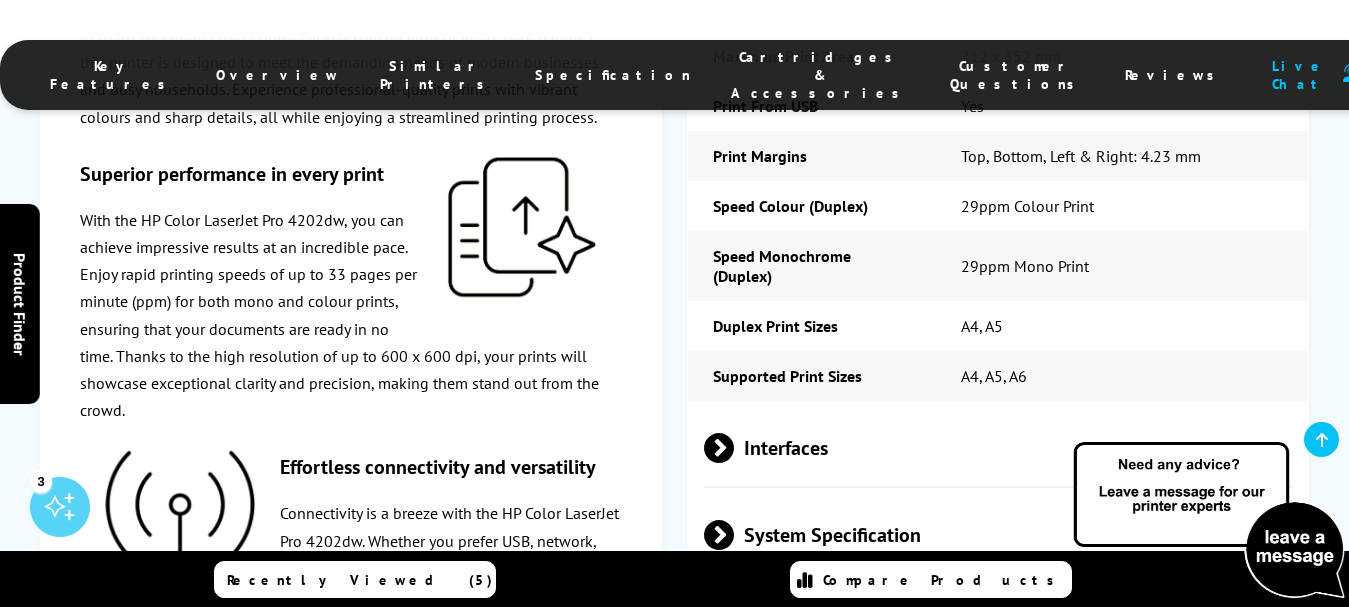 click on "Duty Cycle" at bounding box center (998, 883) 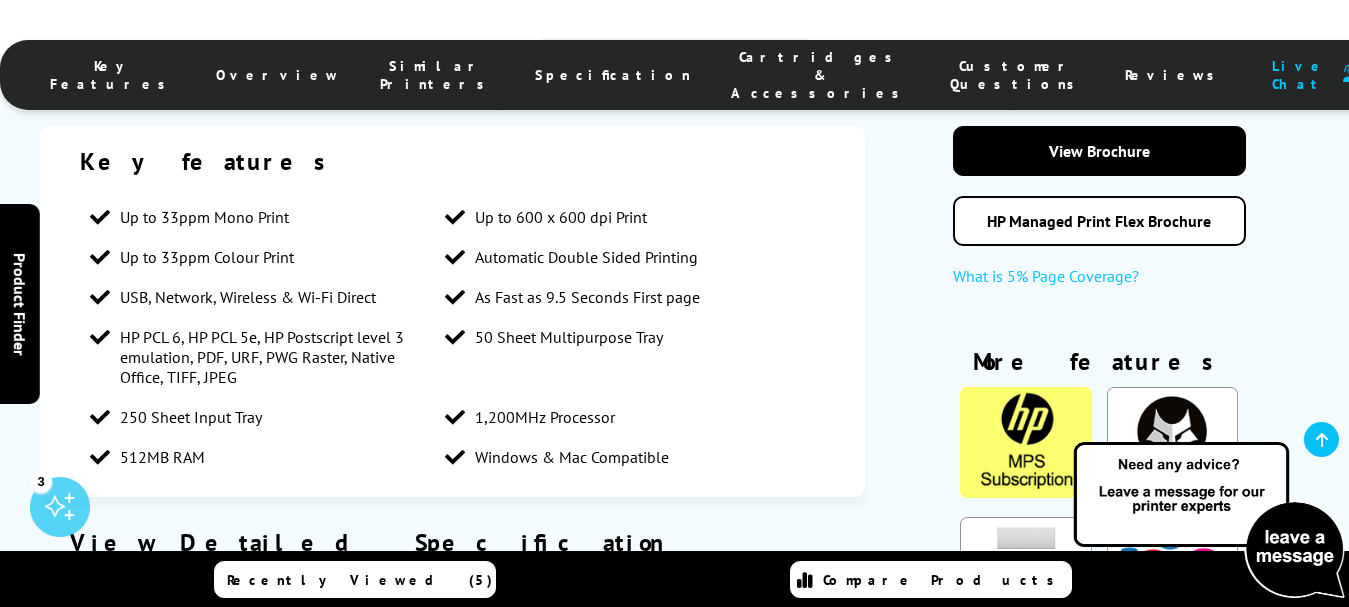 scroll, scrollTop: 2745, scrollLeft: 0, axis: vertical 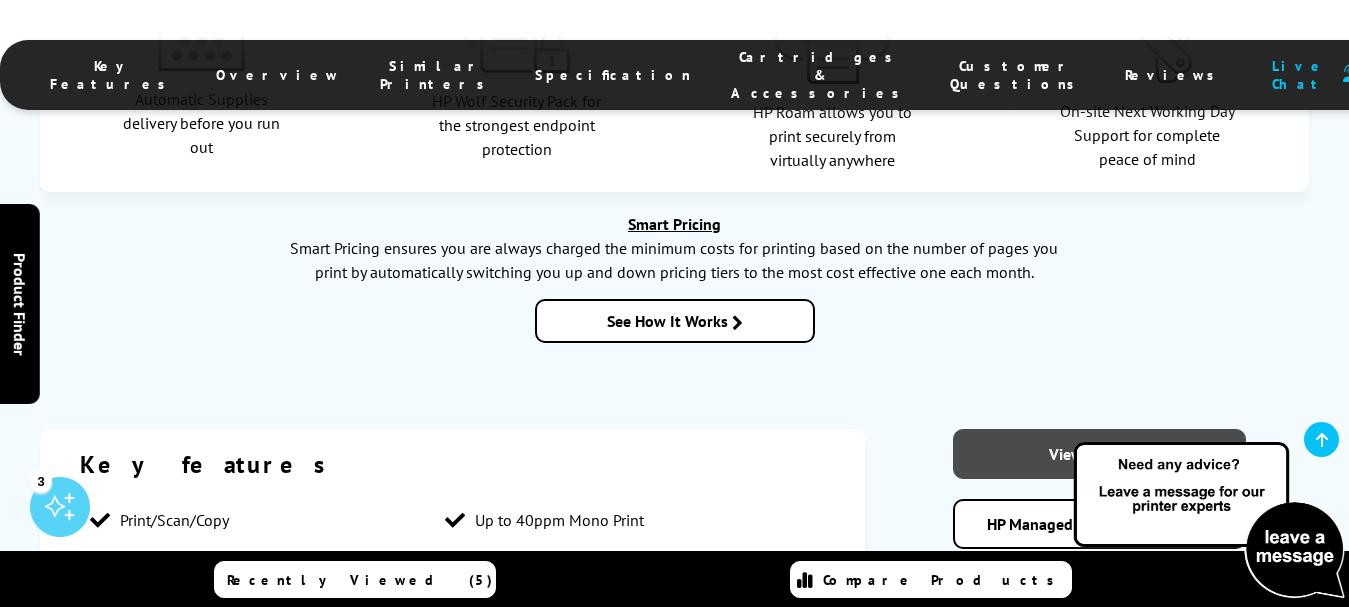 click on "View Brochure" at bounding box center (1099, 454) 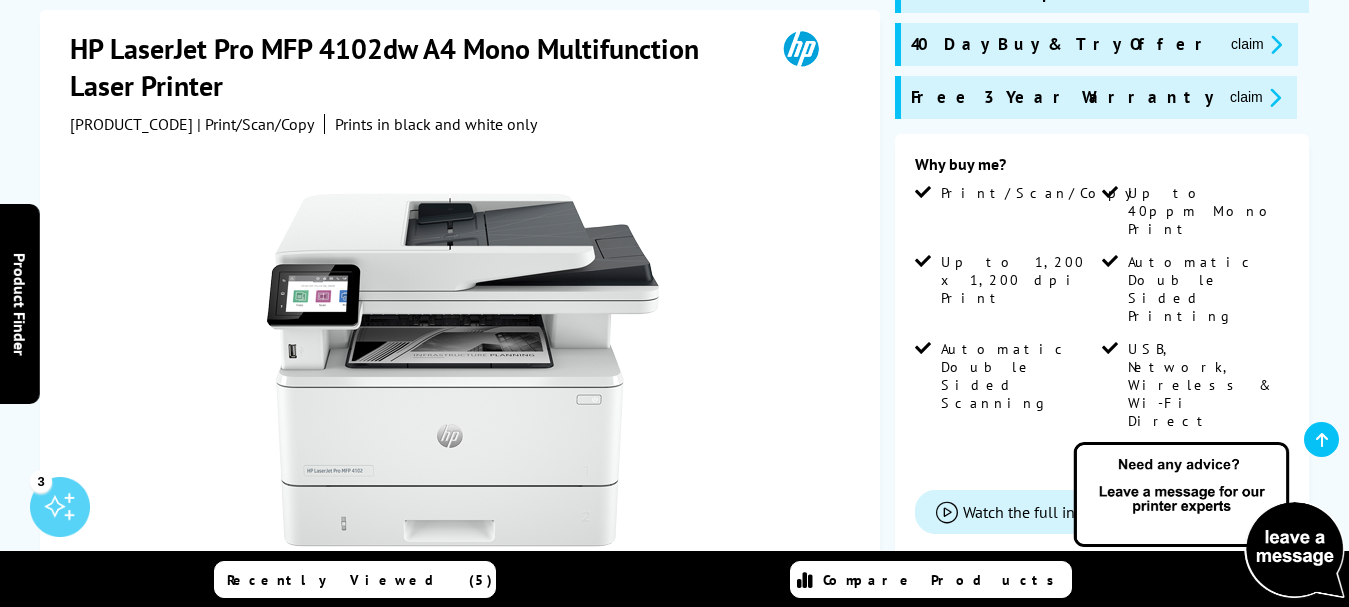 scroll, scrollTop: 0, scrollLeft: 0, axis: both 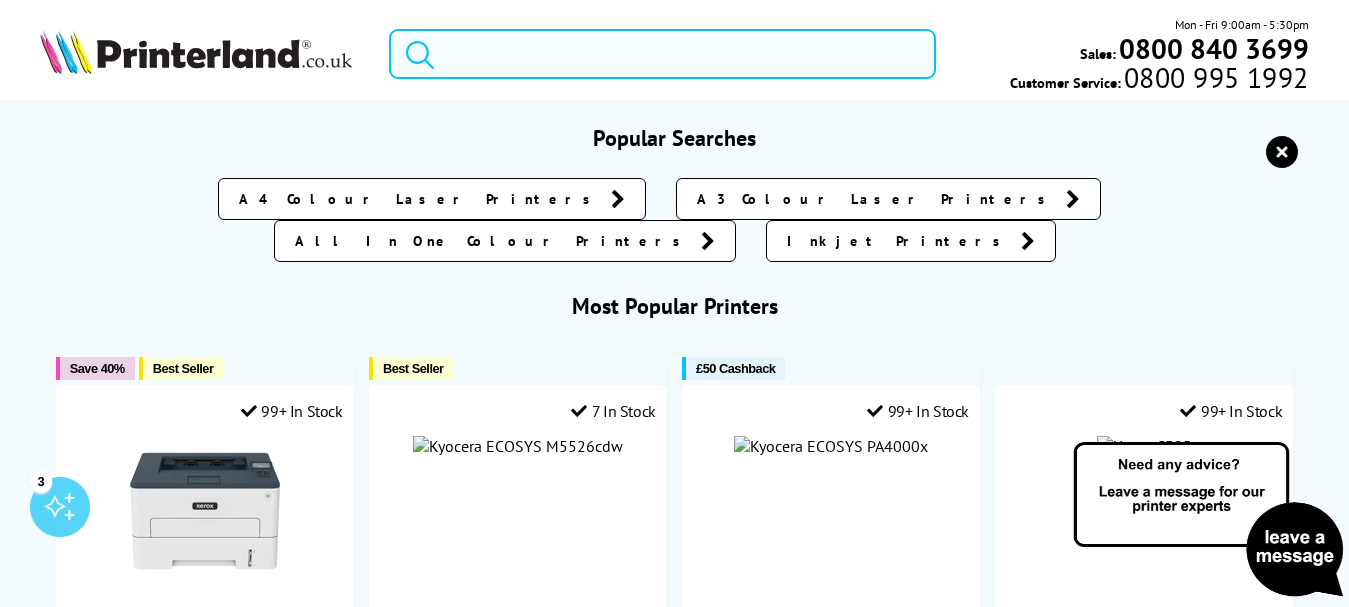 click at bounding box center [662, 54] 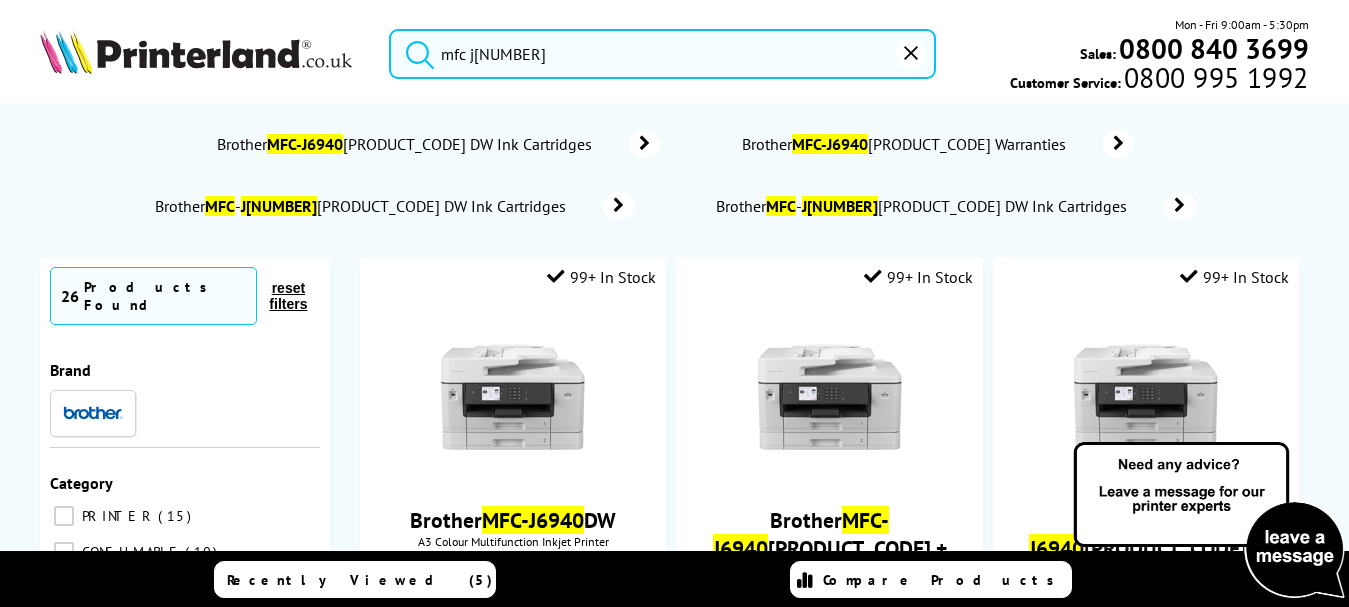 type on "mfc j[NUMBER]" 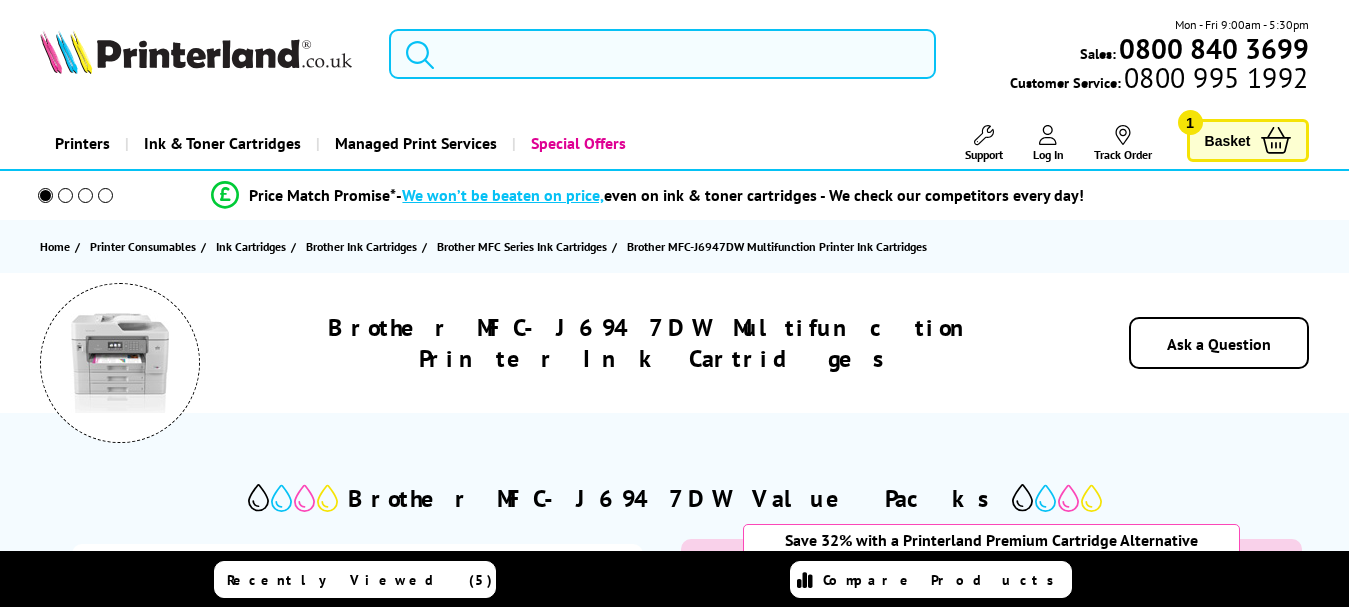 scroll, scrollTop: 0, scrollLeft: 0, axis: both 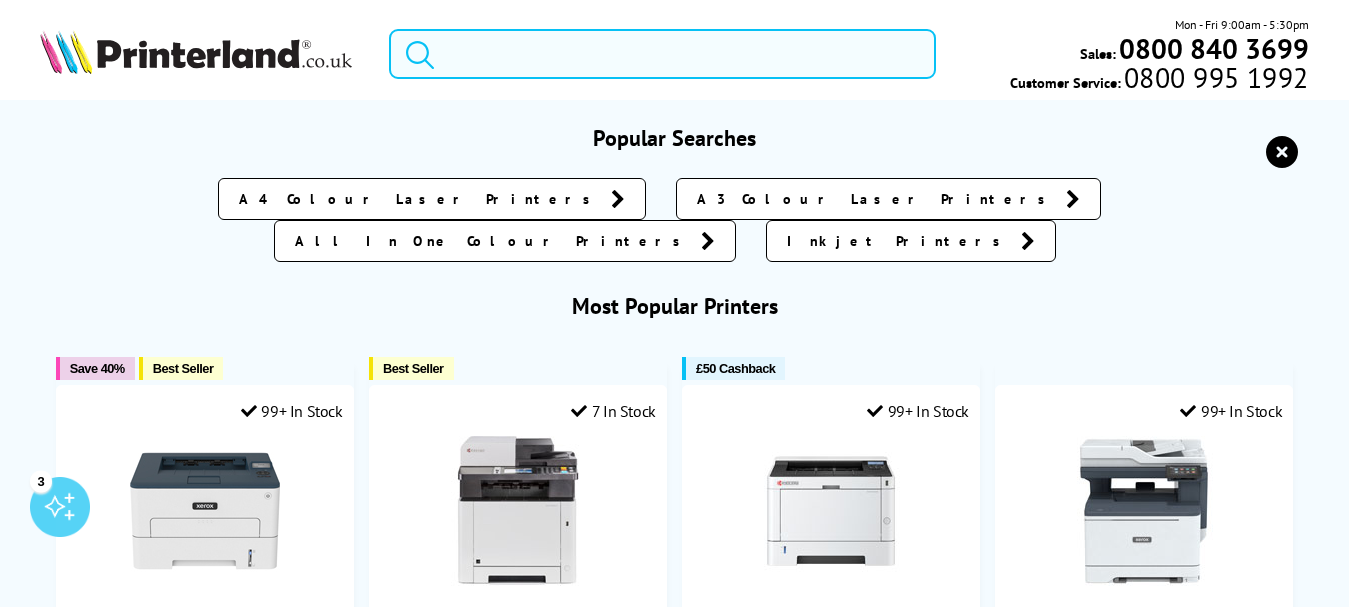 click at bounding box center [662, 54] 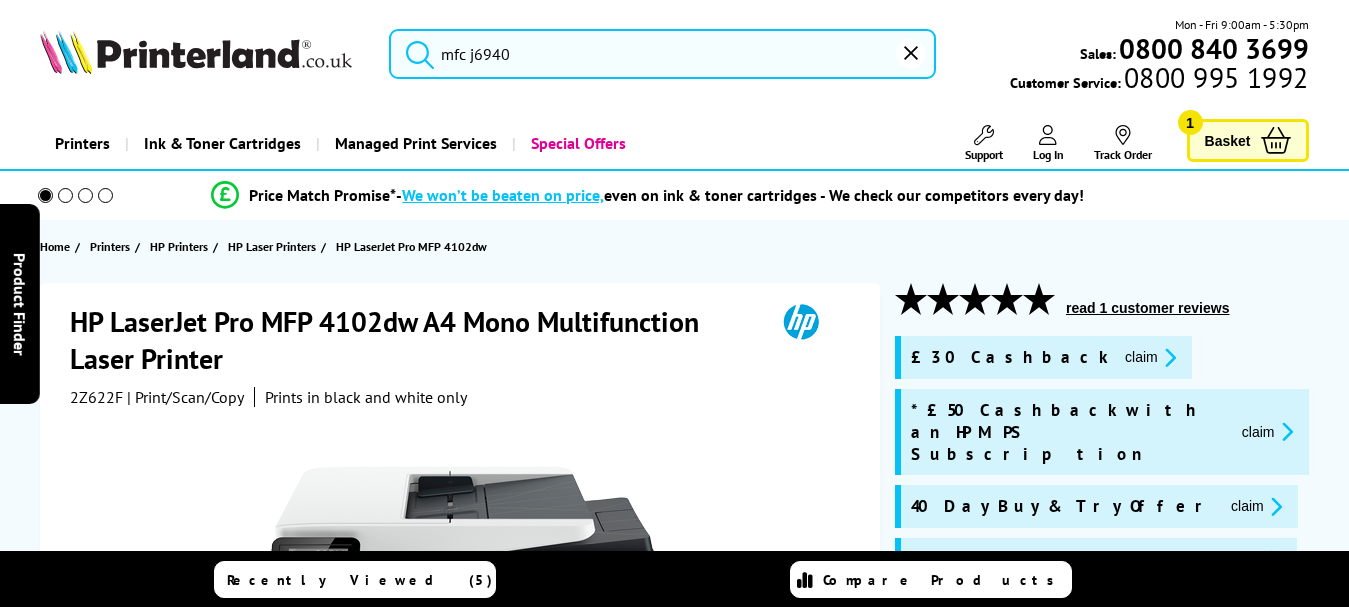 scroll, scrollTop: 0, scrollLeft: 0, axis: both 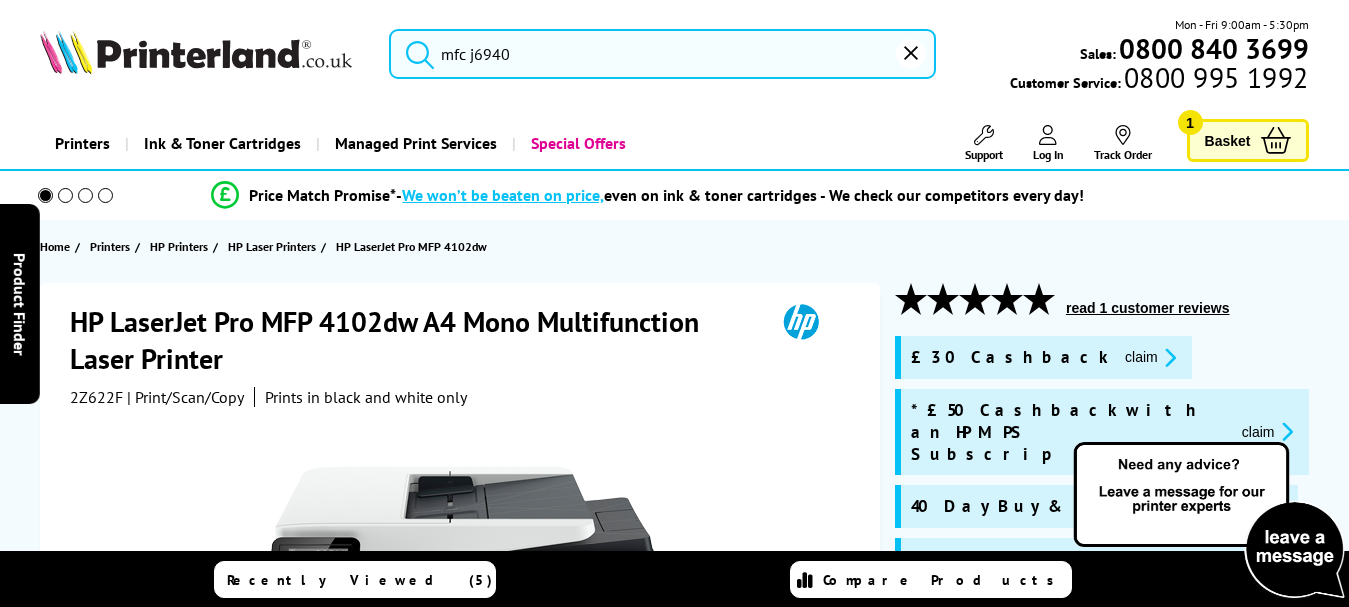 click on "mfc j6940" at bounding box center [662, 54] 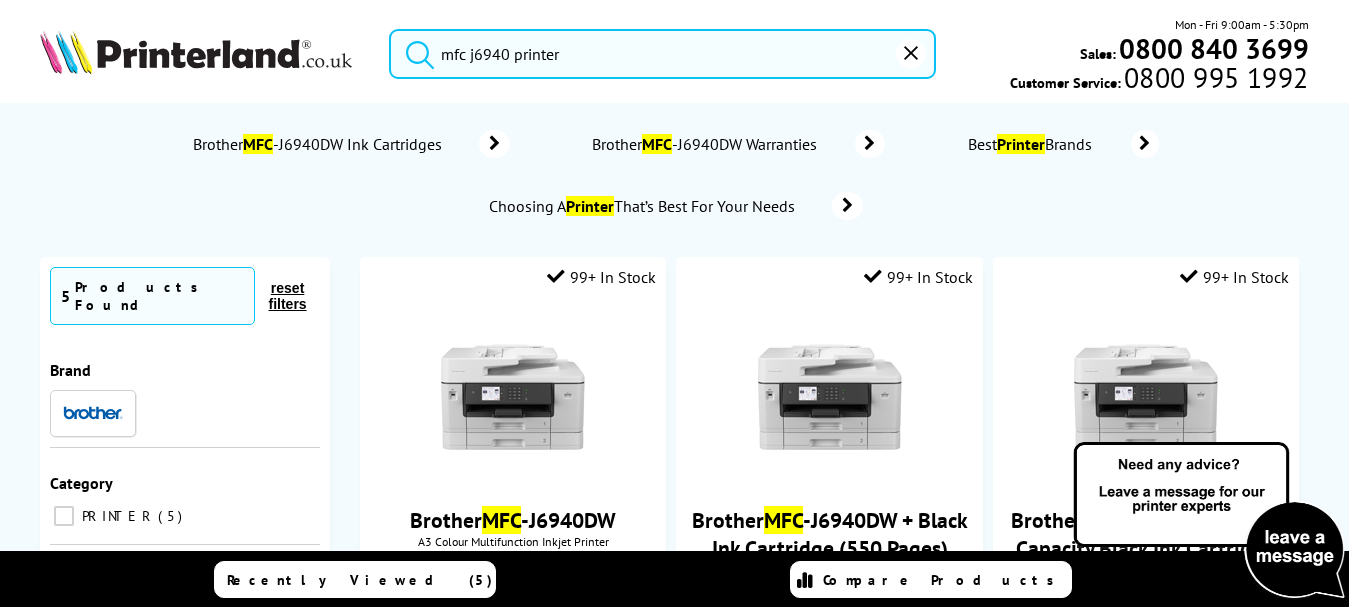 type on "mfc j6940 printer" 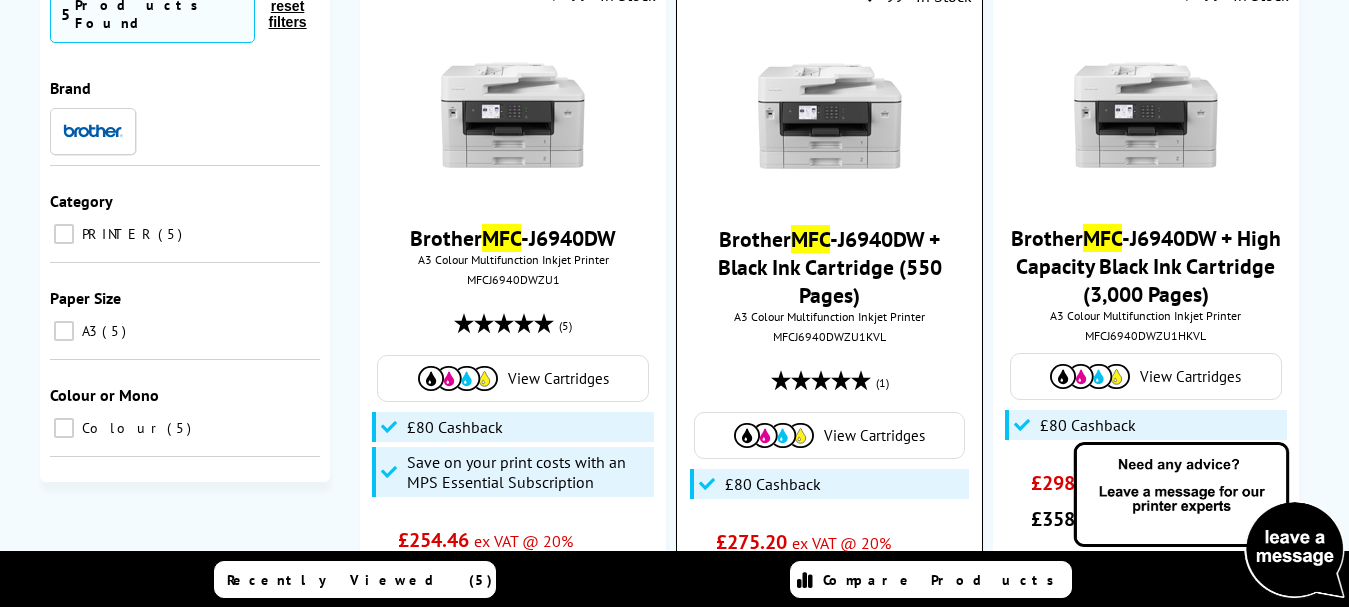 scroll, scrollTop: 500, scrollLeft: 0, axis: vertical 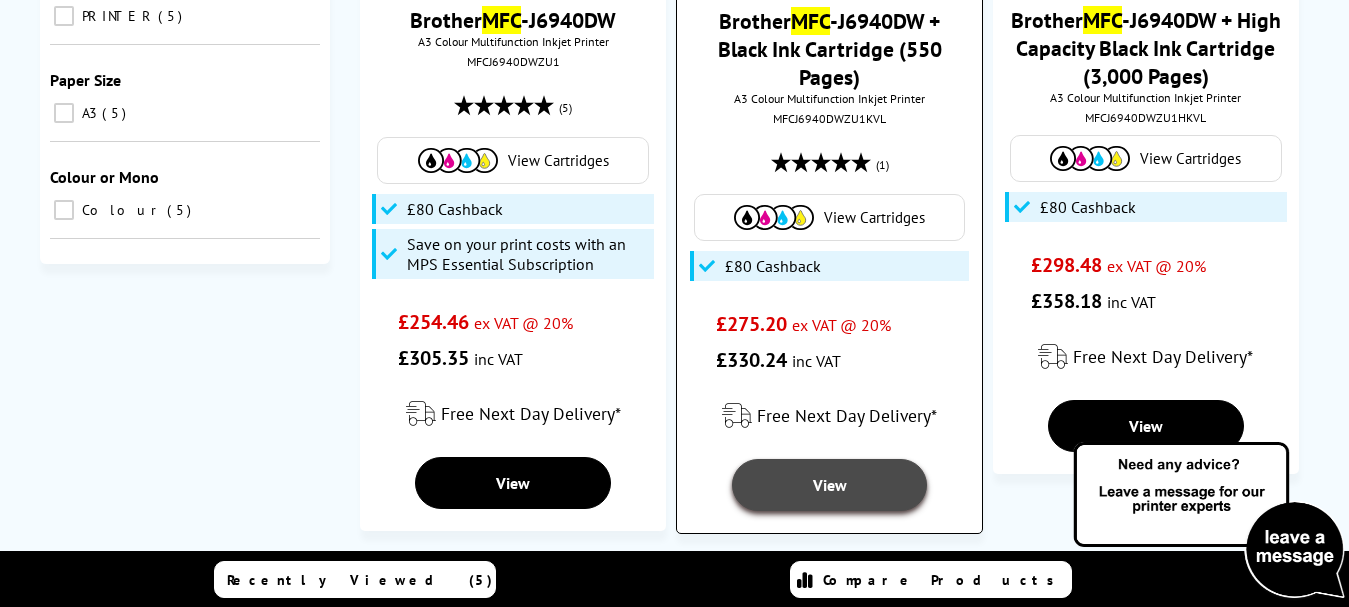 click on "View" at bounding box center [830, 485] 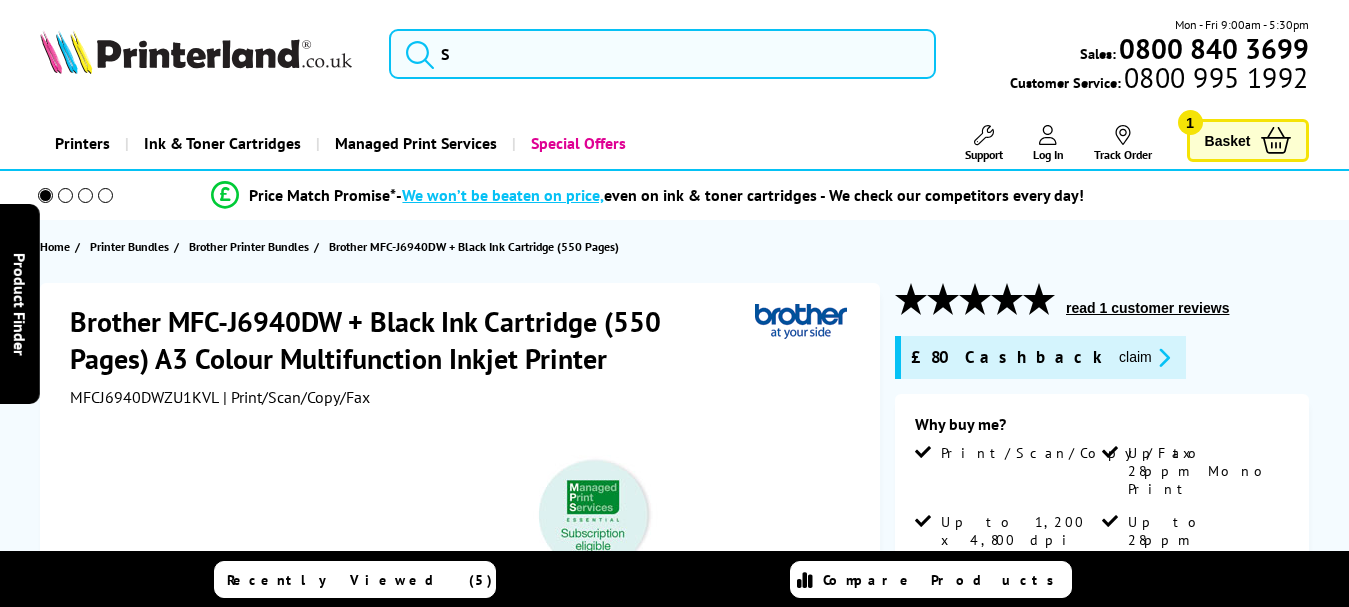 scroll, scrollTop: 0, scrollLeft: 0, axis: both 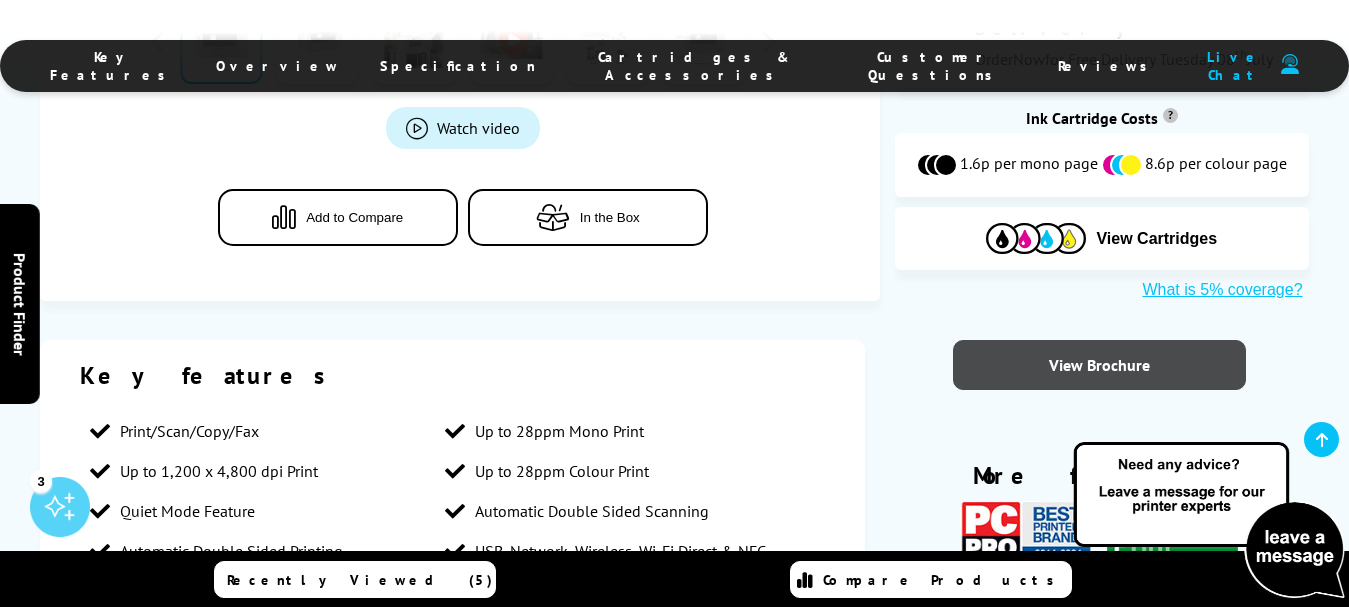 click on "View Brochure" at bounding box center (1099, 365) 